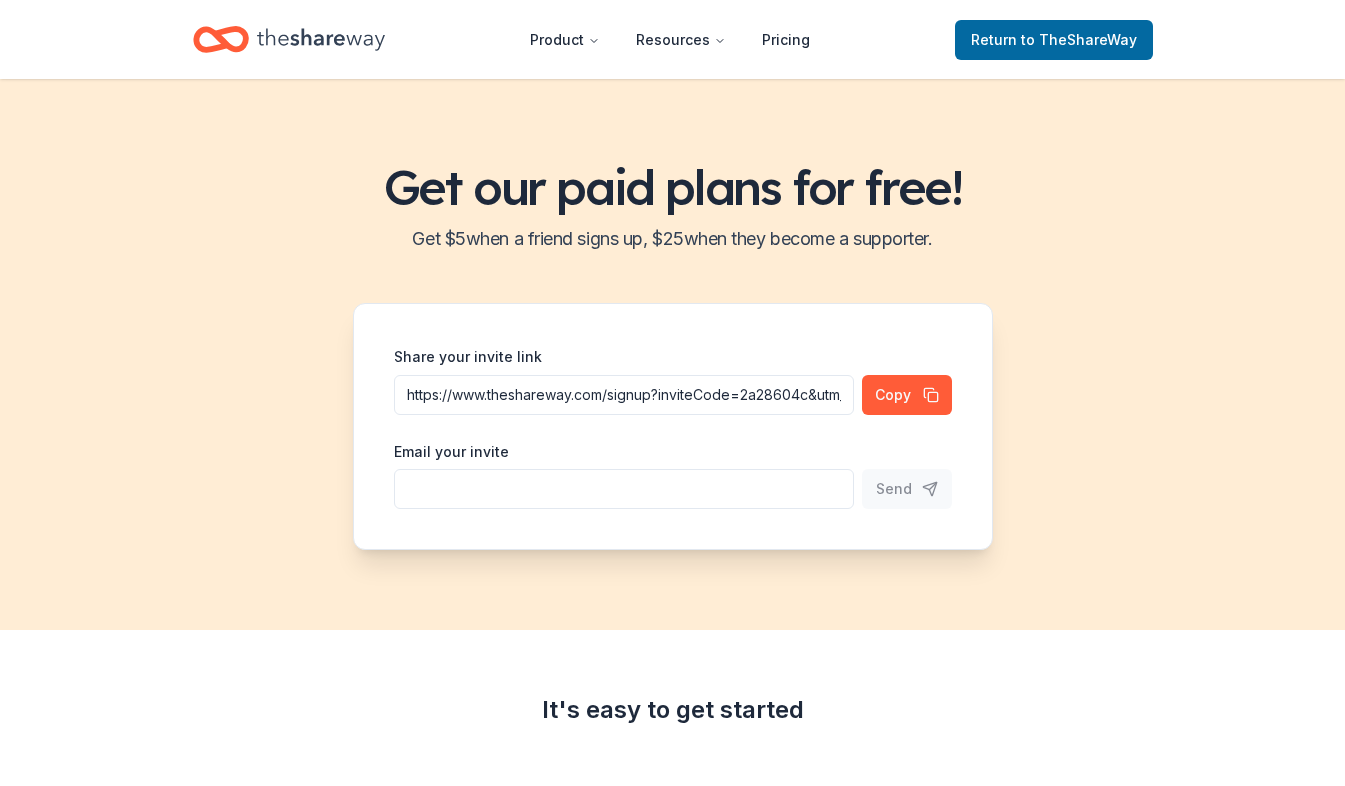 scroll, scrollTop: 0, scrollLeft: 0, axis: both 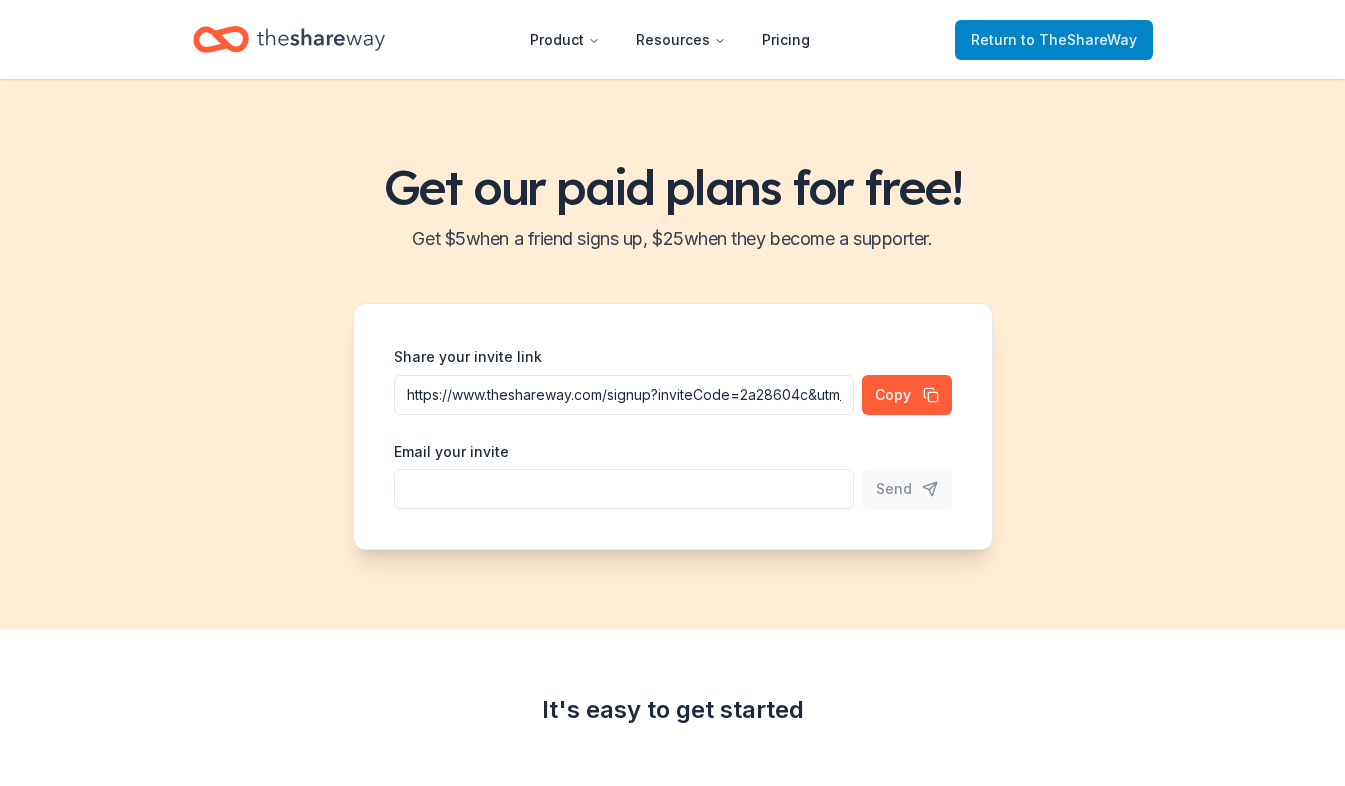 drag, startPoint x: 1043, startPoint y: 7, endPoint x: 1045, endPoint y: 25, distance: 18.110771 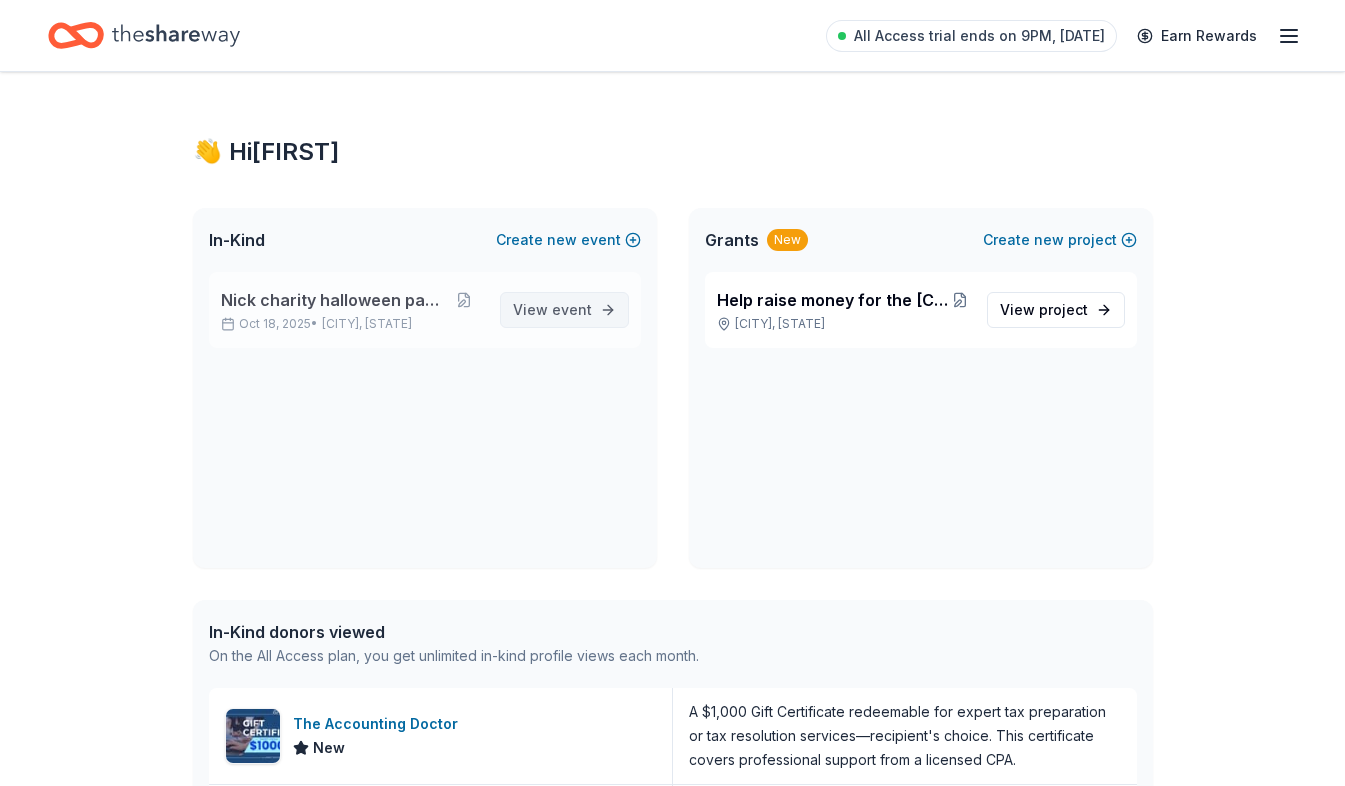 click on "event" at bounding box center (572, 309) 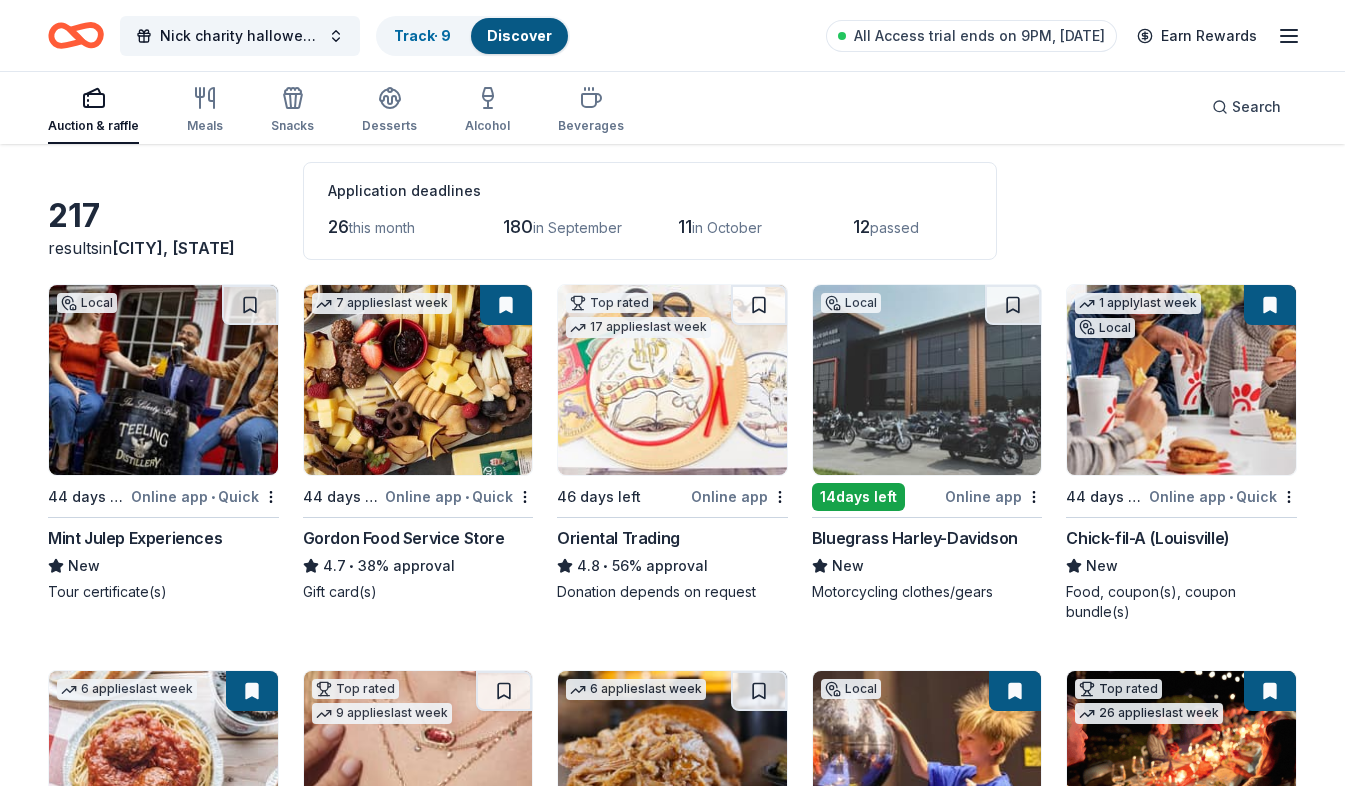 scroll, scrollTop: 0, scrollLeft: 0, axis: both 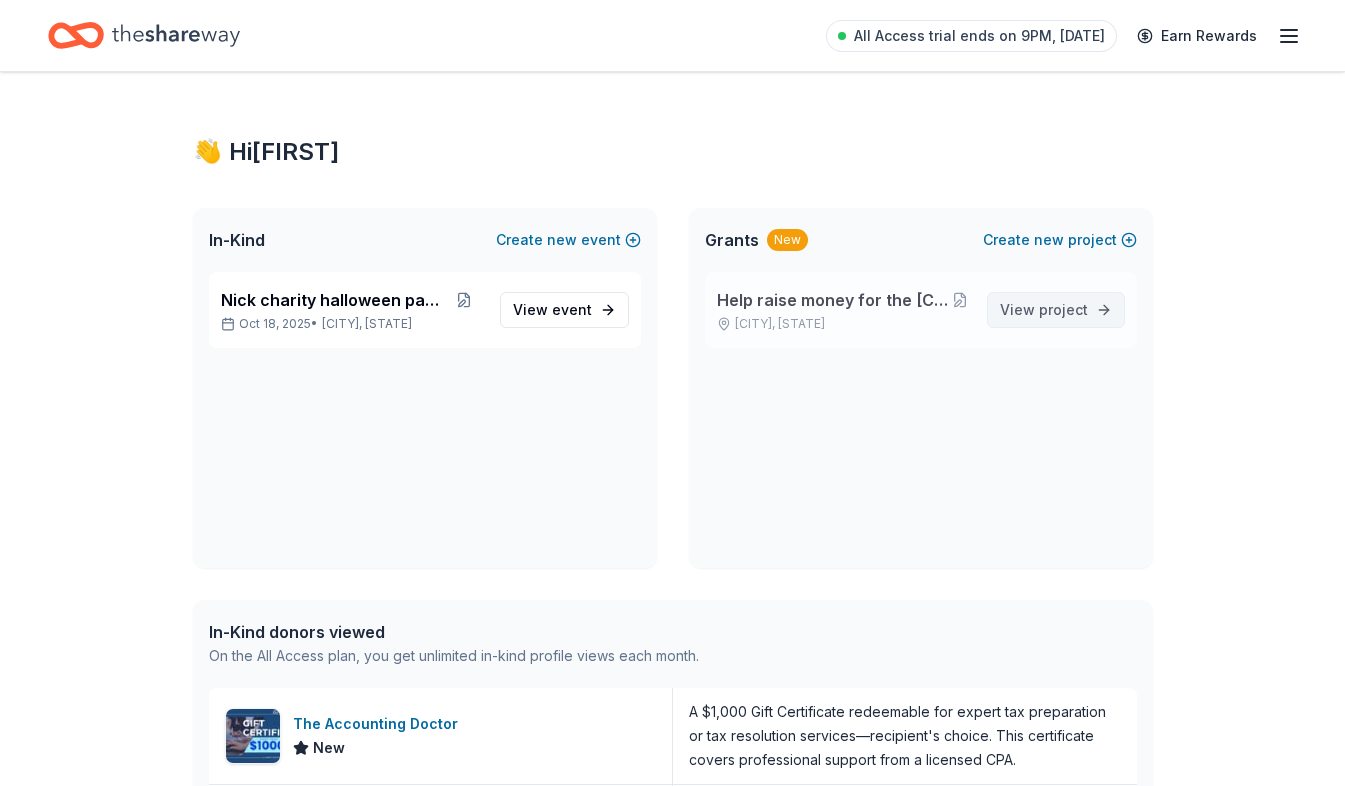click on "View   project" at bounding box center [1044, 310] 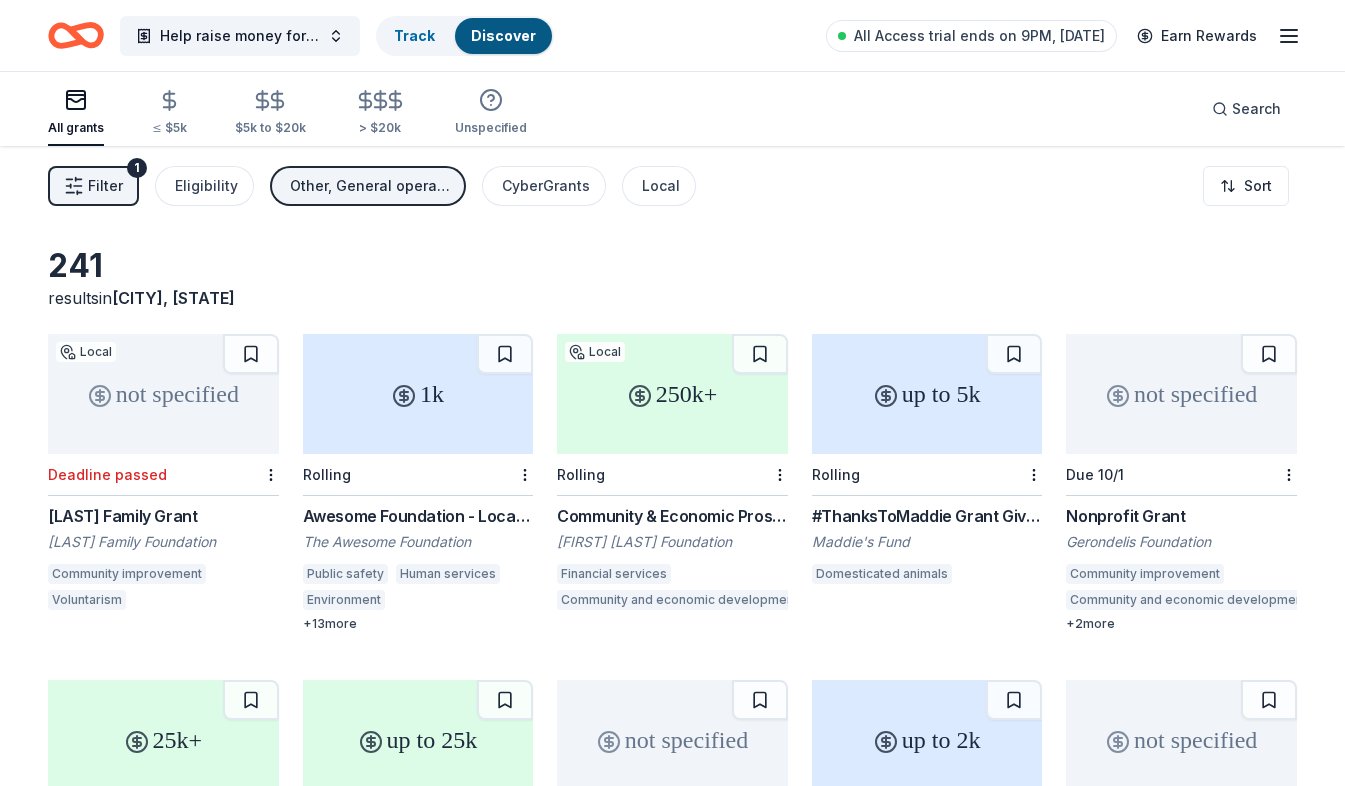 click on "Awesome Foundation - Local Chapter Grants" at bounding box center [418, 516] 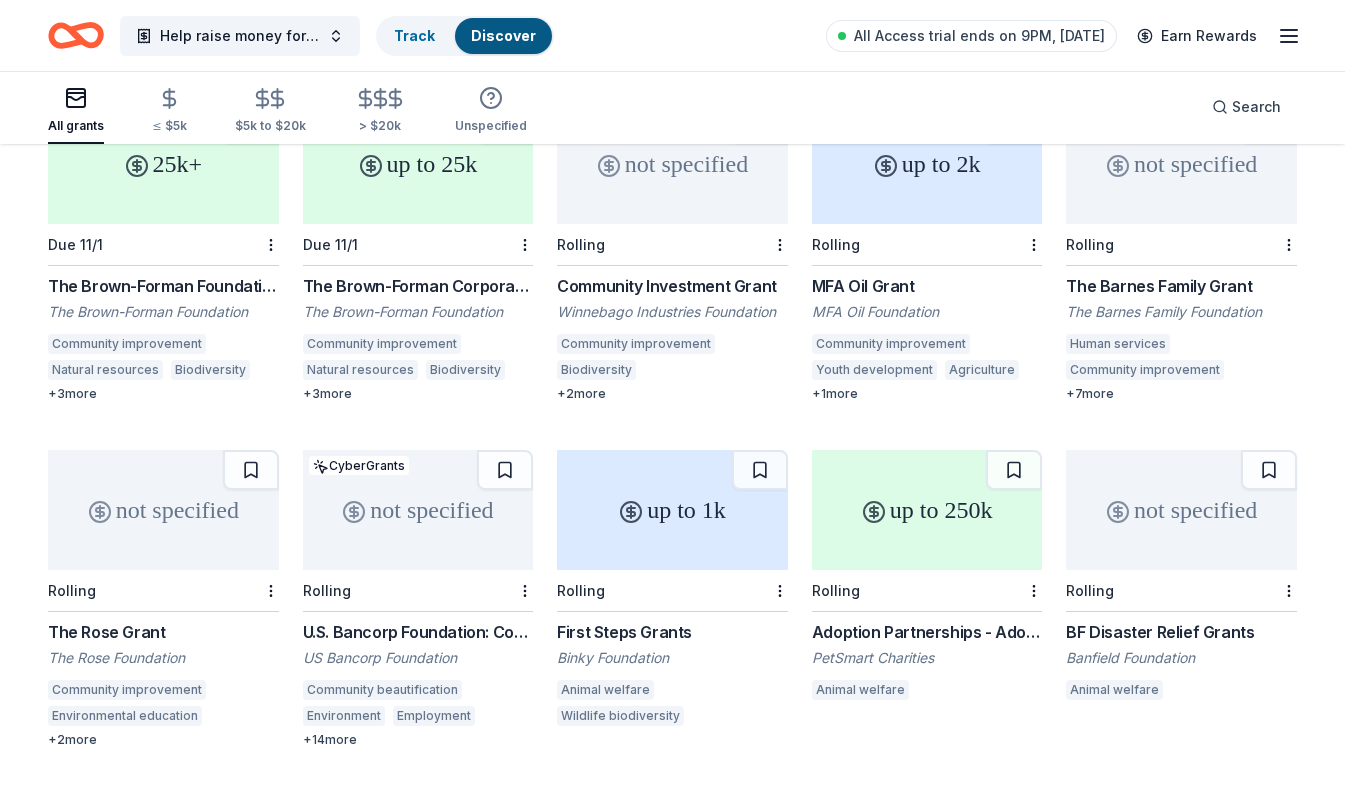 scroll, scrollTop: 600, scrollLeft: 0, axis: vertical 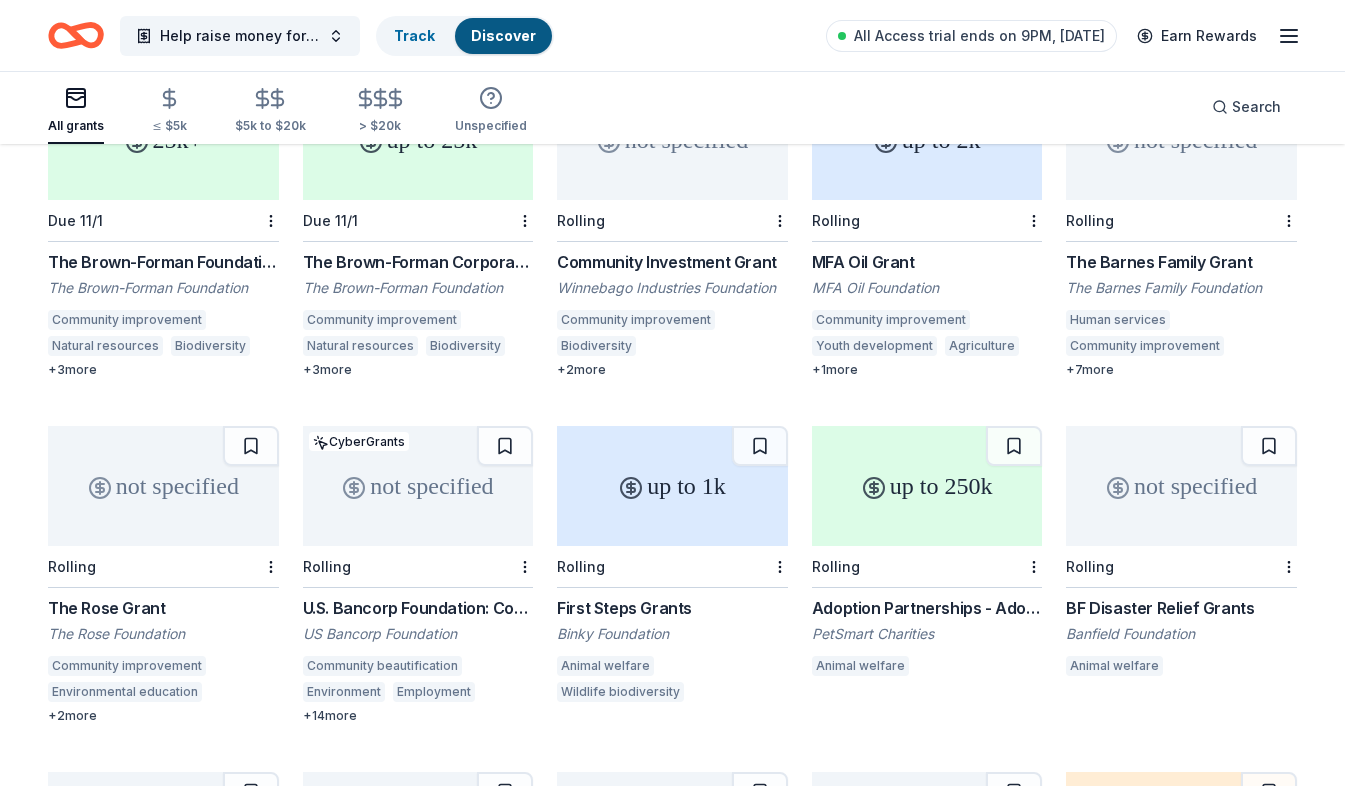 click on "+  3  more" at bounding box center (418, 370) 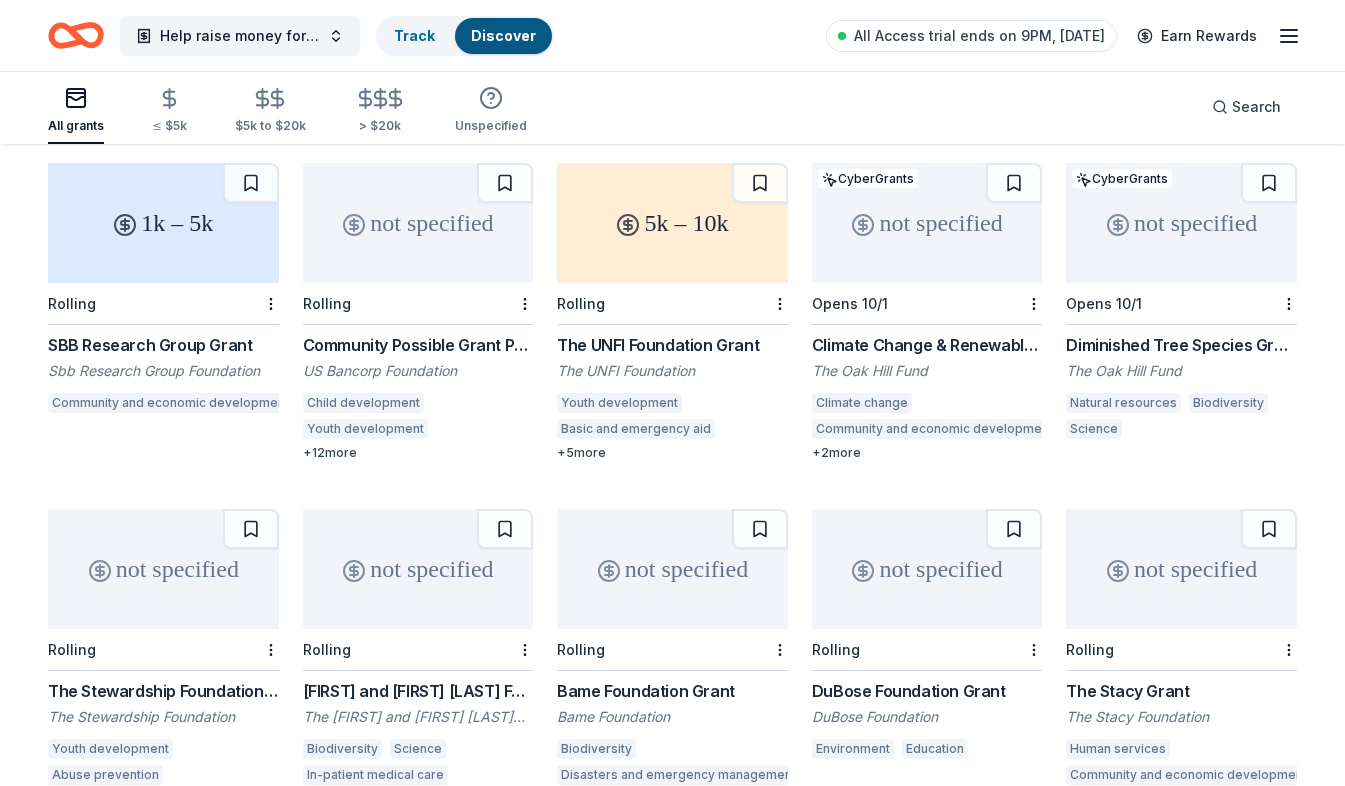 scroll, scrollTop: 7883, scrollLeft: 0, axis: vertical 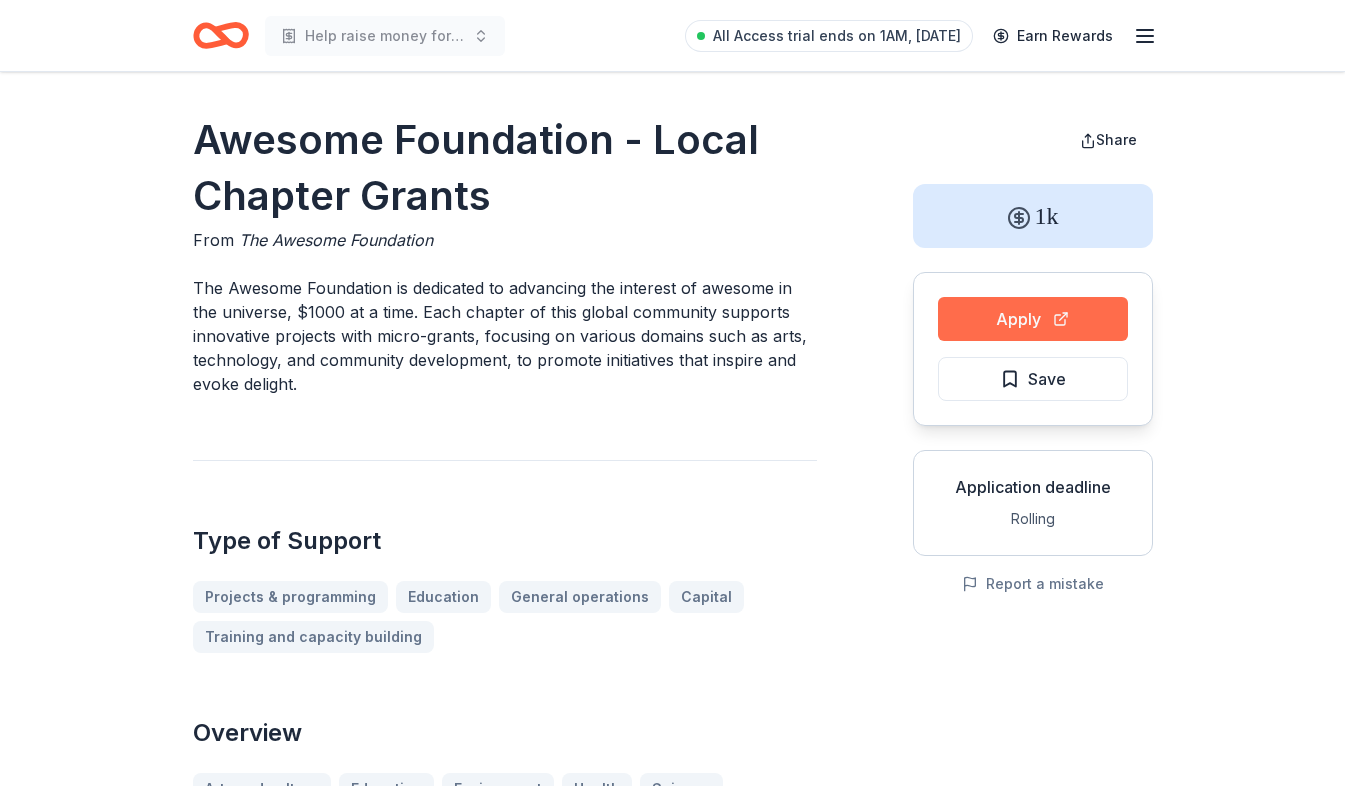 click on "Apply" at bounding box center [1033, 319] 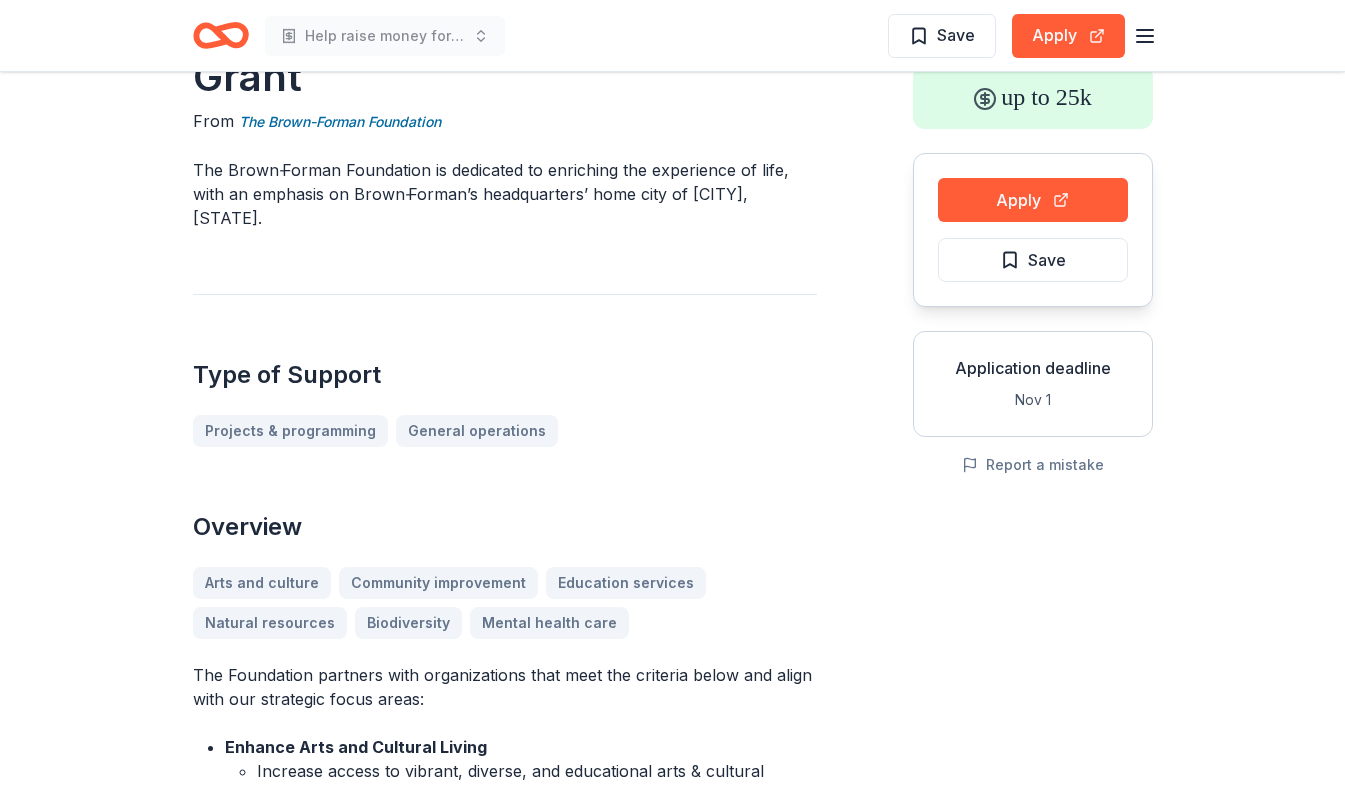 scroll, scrollTop: 0, scrollLeft: 0, axis: both 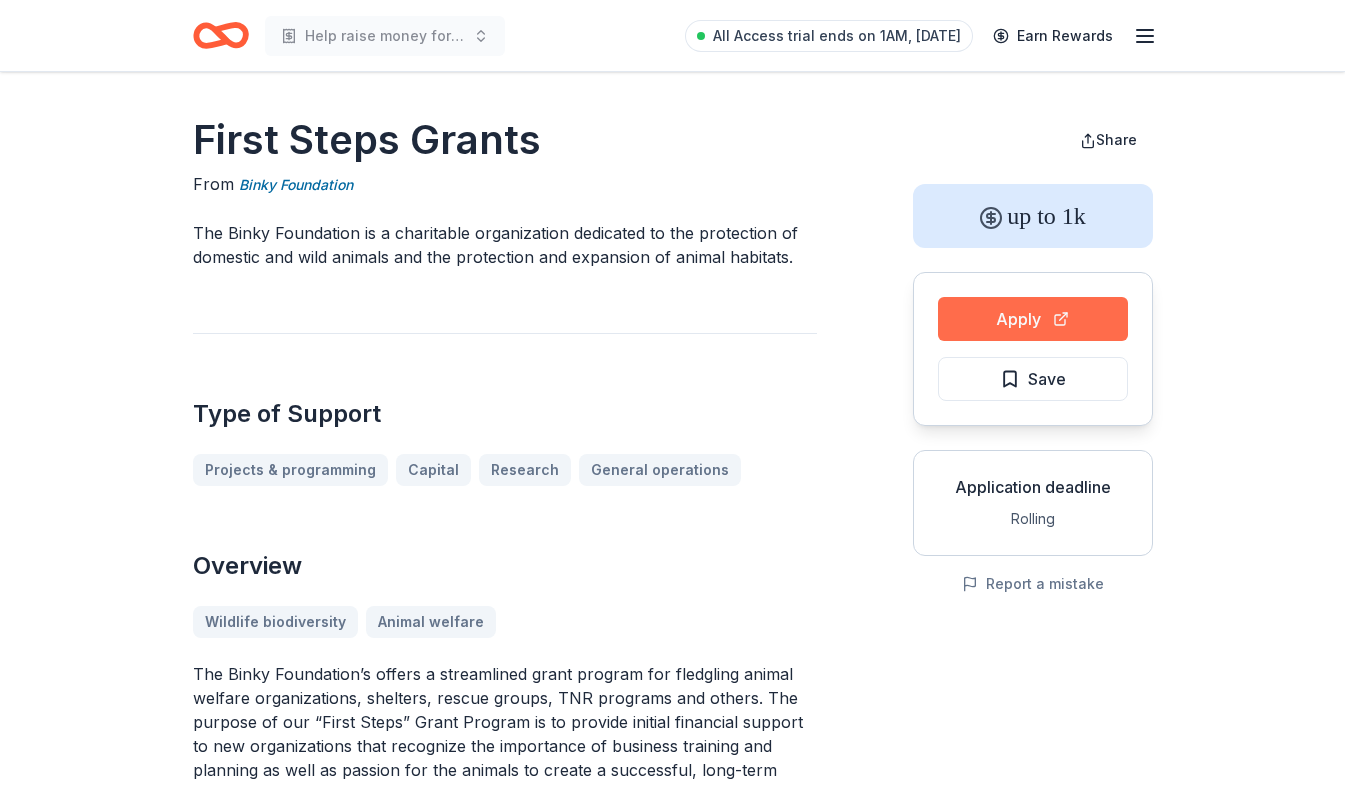 click on "Apply" at bounding box center (1033, 319) 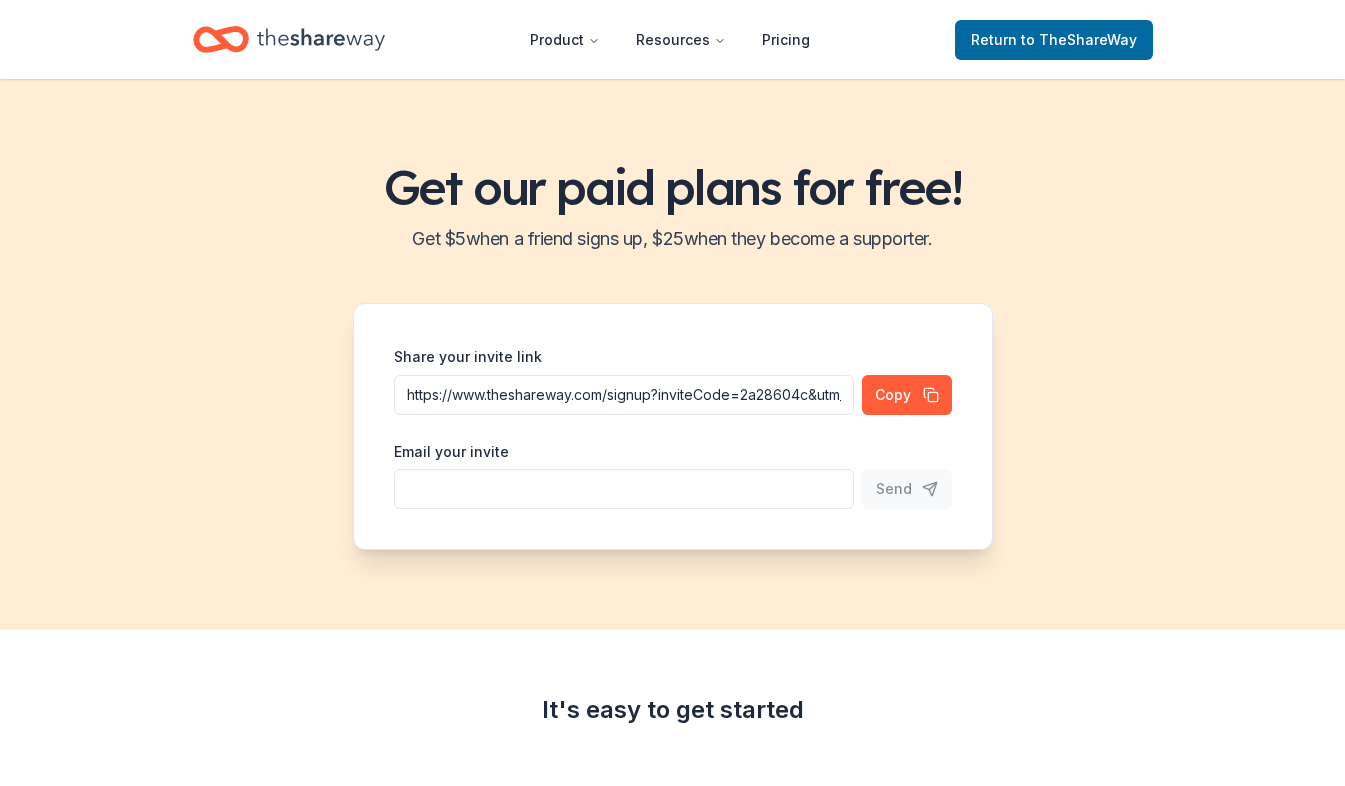 scroll, scrollTop: 0, scrollLeft: 0, axis: both 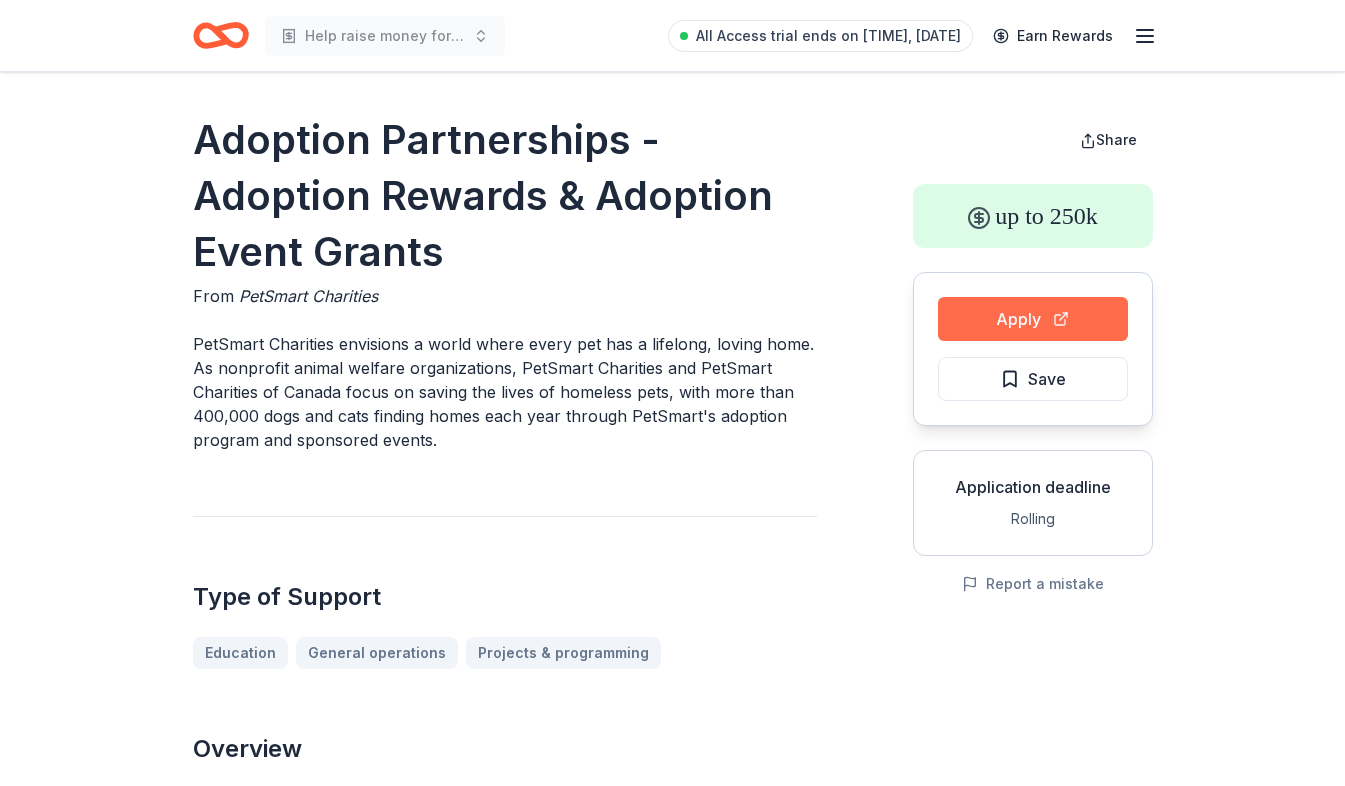 click on "Apply" at bounding box center (1033, 319) 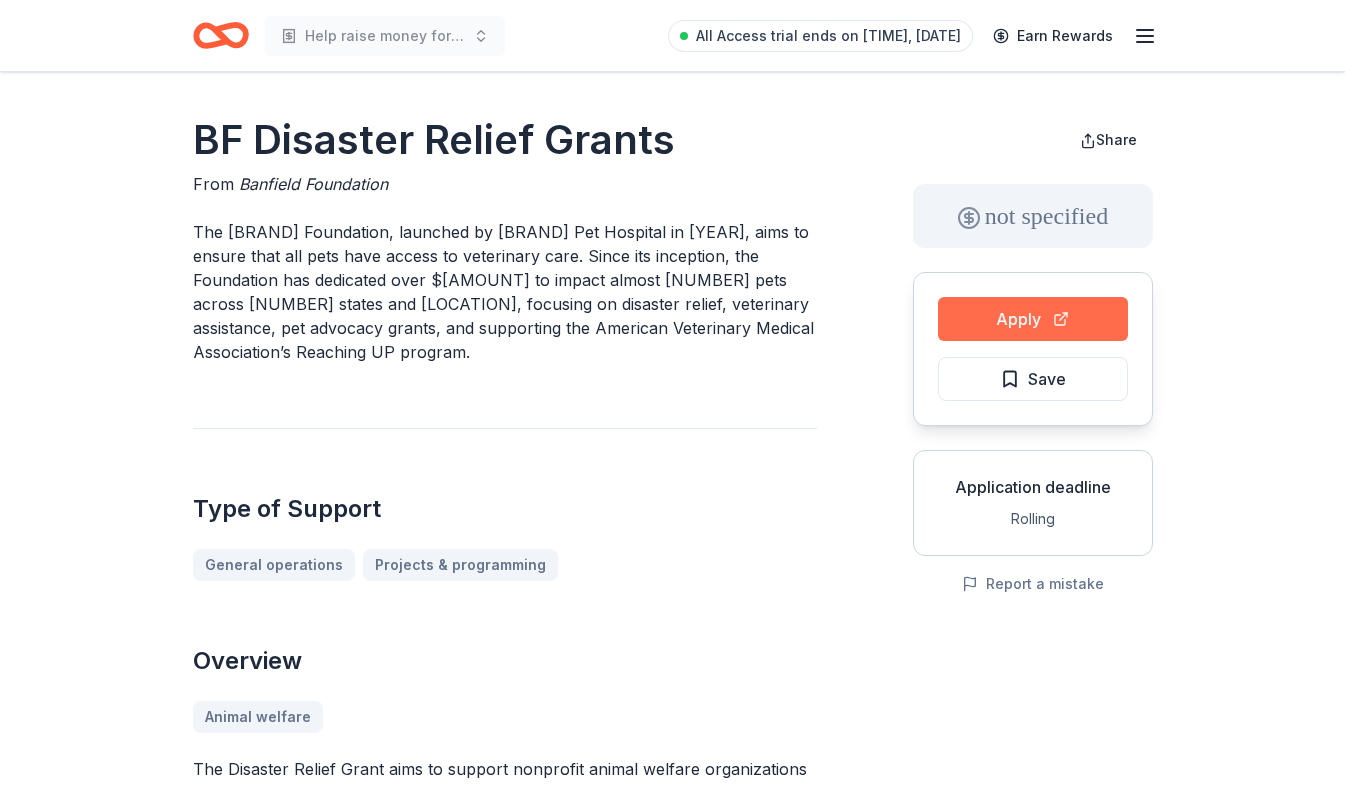 scroll, scrollTop: 0, scrollLeft: 0, axis: both 